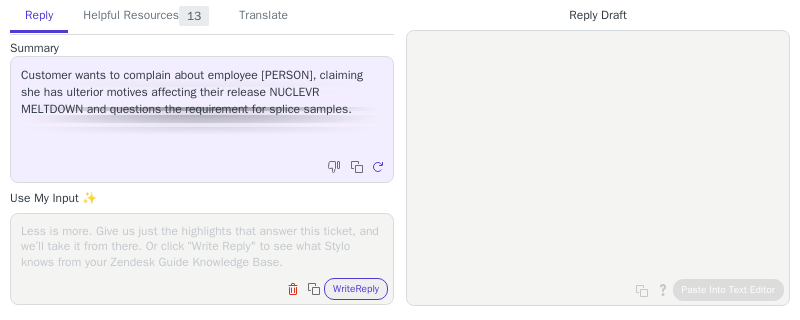 scroll, scrollTop: 0, scrollLeft: 0, axis: both 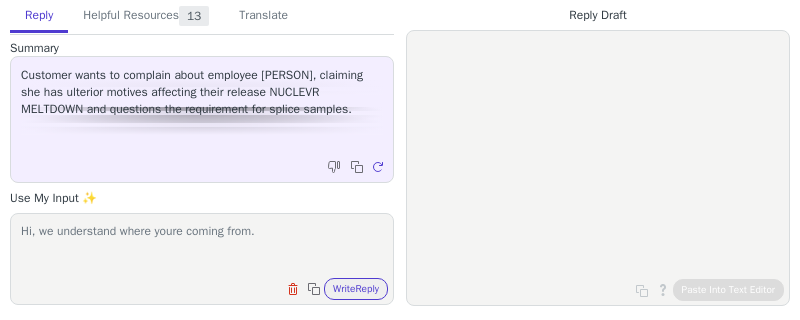 click on "Hi, we understand where youre coming from." at bounding box center [202, 246] 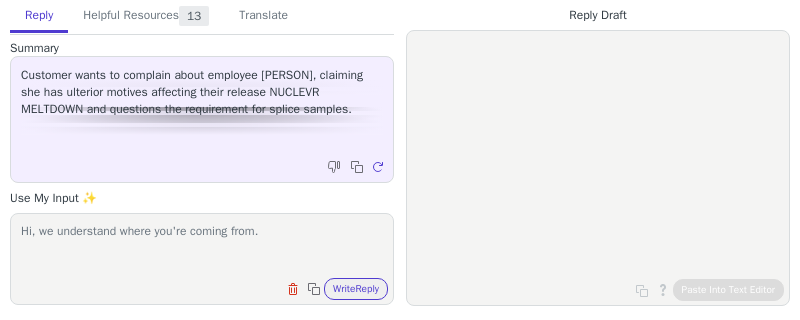 click on "Hi, we understand where you're coming from." at bounding box center (202, 246) 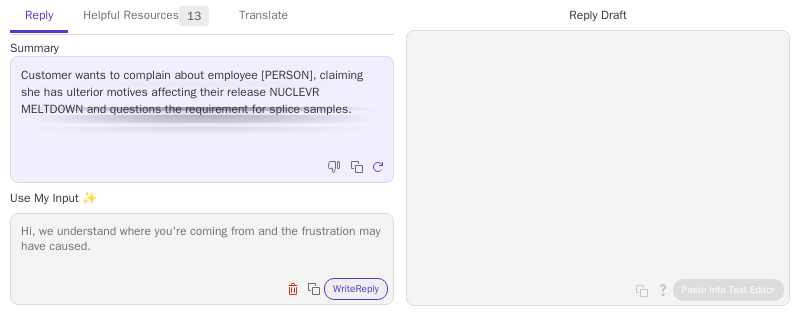 click on "Hi, we understand where you're coming from and the frustration may have caused." at bounding box center (202, 246) 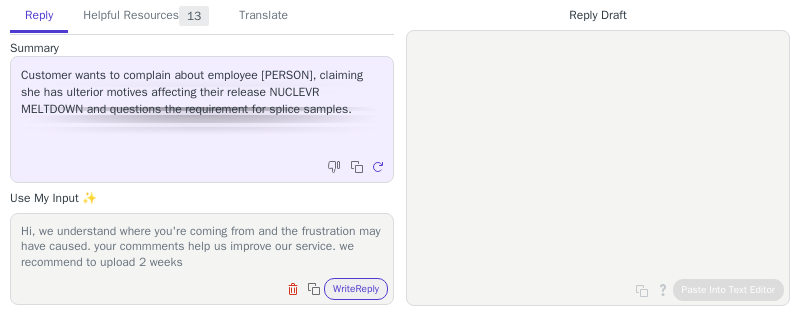 click on "Hi, we understand where you're coming from and the frustration may have caused. your commments help us improve our service. we recommend to upload 2 weeks" at bounding box center (202, 246) 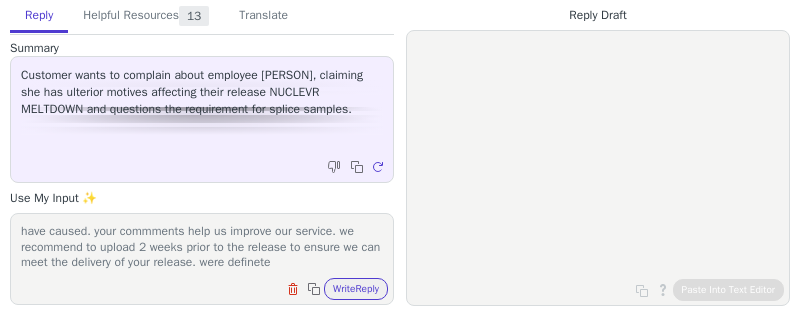 scroll, scrollTop: 31, scrollLeft: 0, axis: vertical 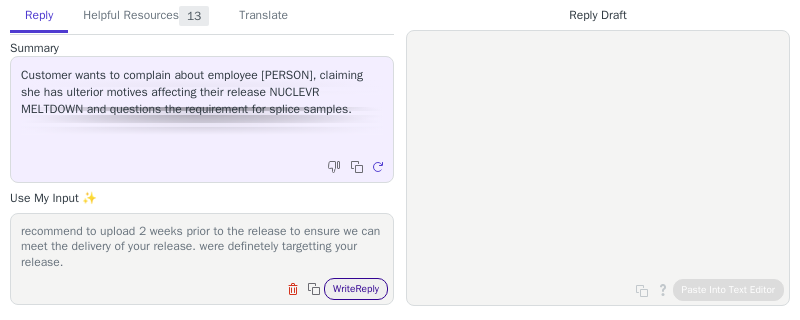 type on "Hi, we understand where you're coming from and the frustration may have caused. your commments help us improve our service. we recommend to upload 2 weeks prior to the release to ensure we can meet the delivery of your release. were definetely targetting your release." 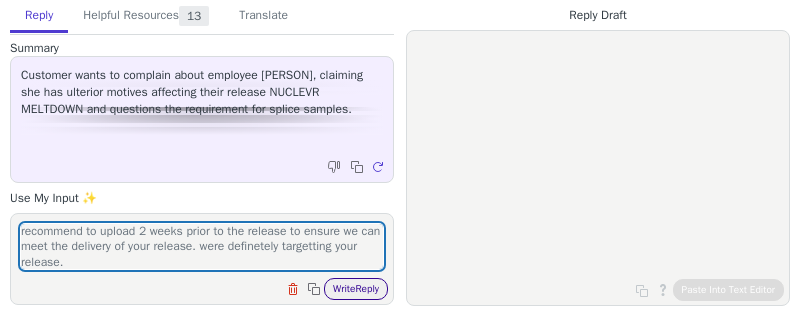click on "Write  Reply" at bounding box center [356, 289] 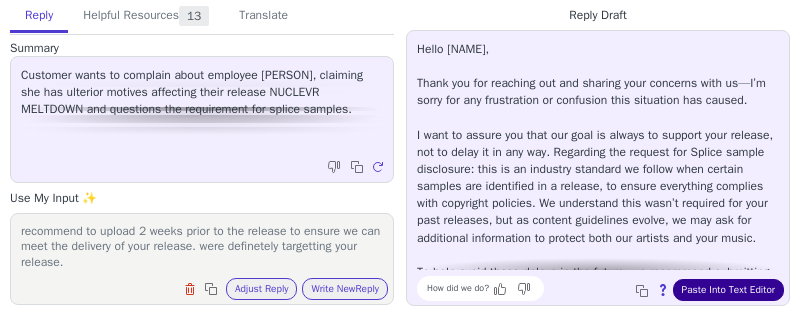 click on "Paste Into Text Editor" at bounding box center (728, 290) 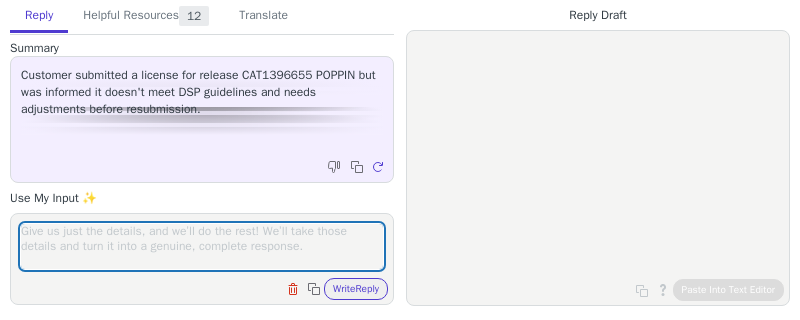 scroll, scrollTop: 0, scrollLeft: 0, axis: both 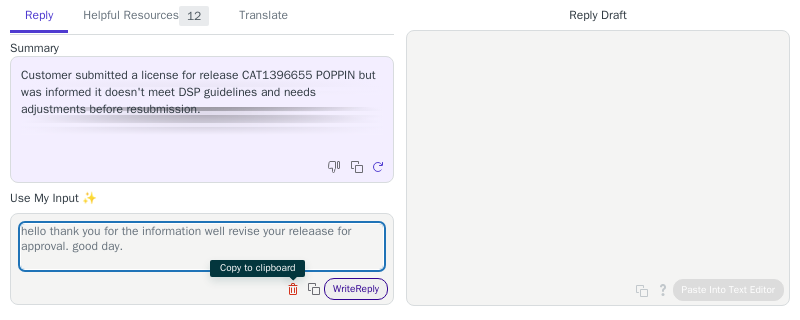 type on "hello thank you for the information well revise your releaase for approval. good day." 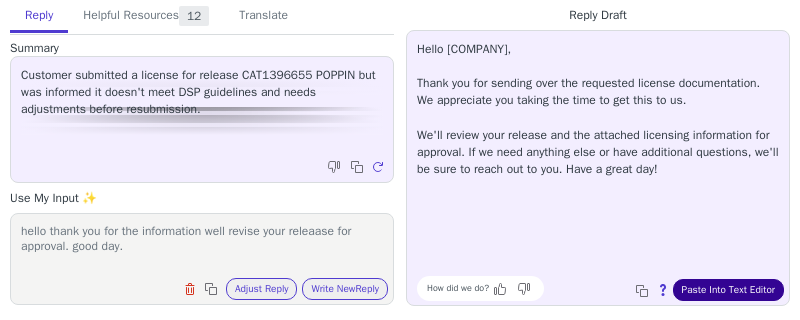 click on "Paste Into Text Editor" at bounding box center [728, 290] 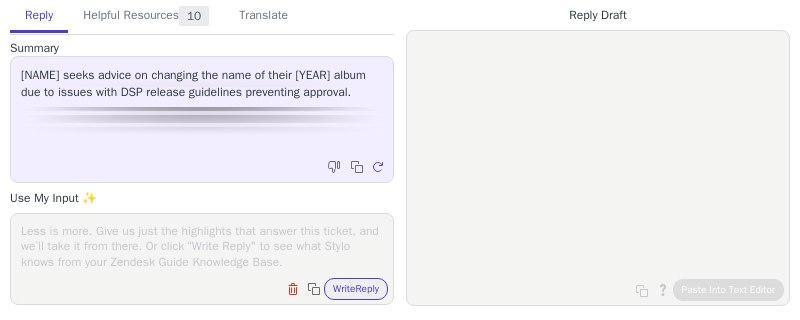 scroll, scrollTop: 0, scrollLeft: 0, axis: both 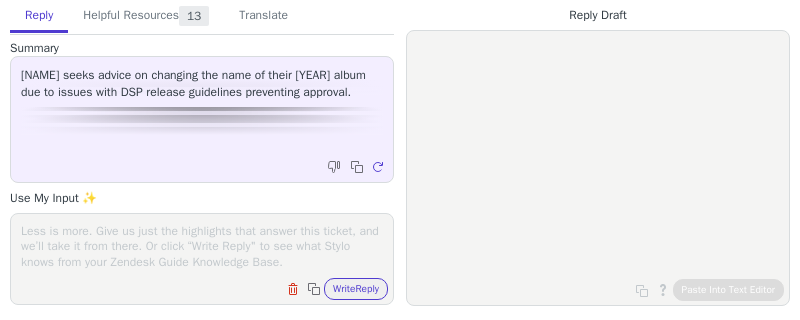 click at bounding box center (202, 246) 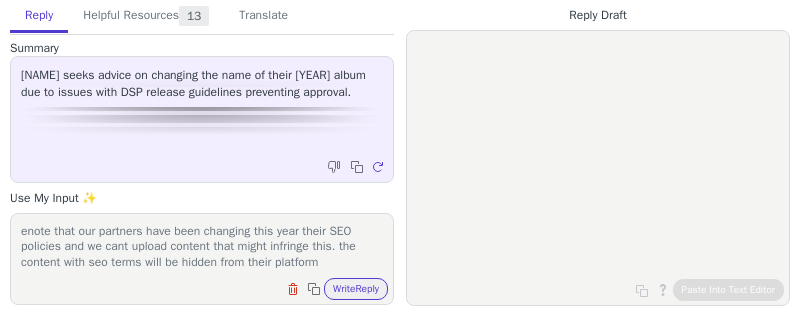scroll, scrollTop: 46, scrollLeft: 0, axis: vertical 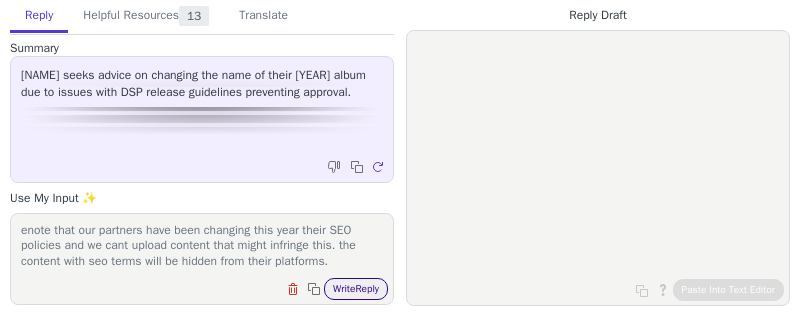 type on "Hi [NAME], I hope youre great, i understand that changing the release title of your release might sound senseless. However pleas enote that our partners have been changing this year their SEO policies and we cant upload content that might infringe this. the content with seo terms will be hidden from their platforms." 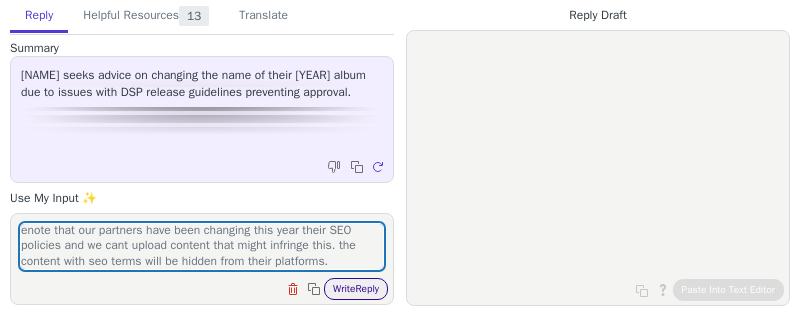click on "Write  Reply" at bounding box center [356, 289] 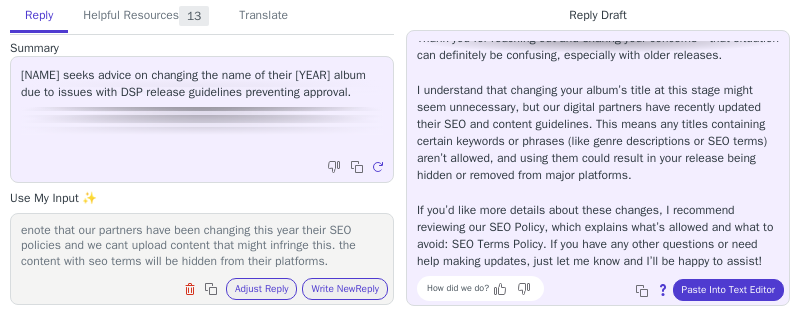scroll, scrollTop: 80, scrollLeft: 0, axis: vertical 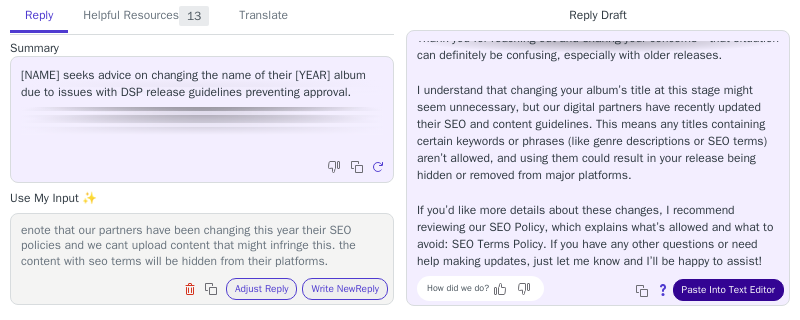 click on "Paste Into Text Editor" at bounding box center (728, 290) 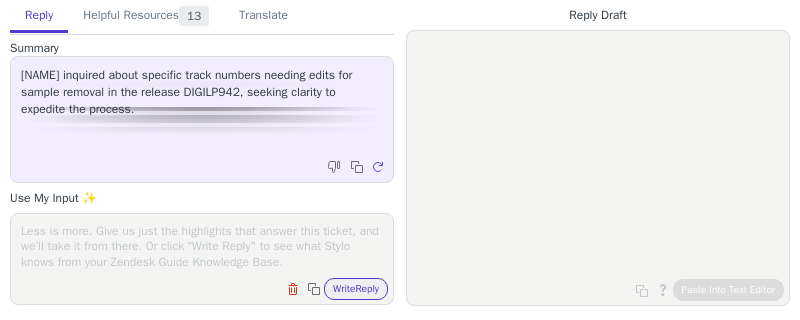 scroll, scrollTop: 0, scrollLeft: 0, axis: both 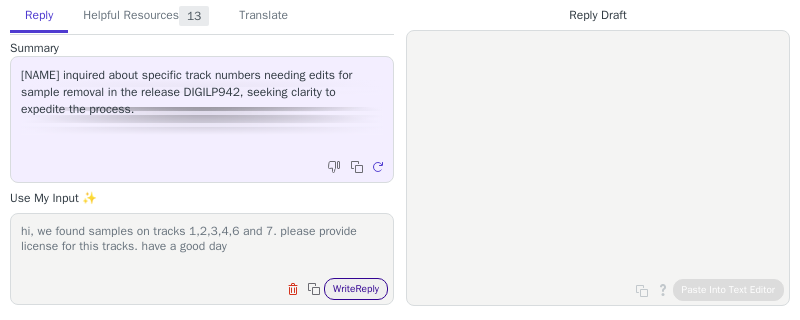 type on "hi, we found samples on tracks 1,2,3,4,6 and 7. please provide license for this tracks. have a good day" 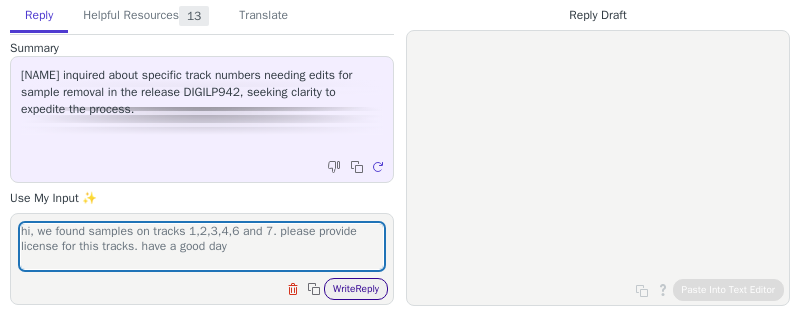 click on "Write  Reply" at bounding box center [356, 289] 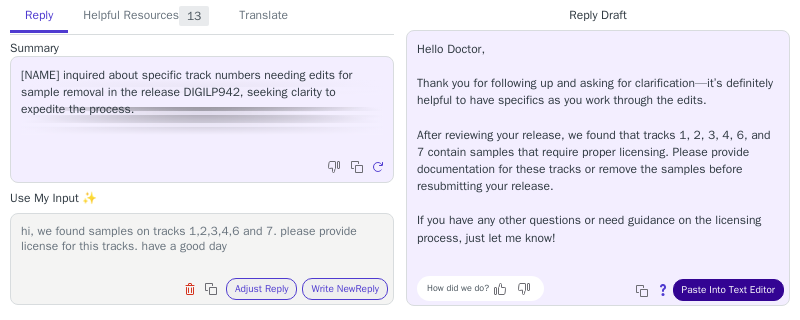 click on "Paste Into Text Editor" at bounding box center [728, 290] 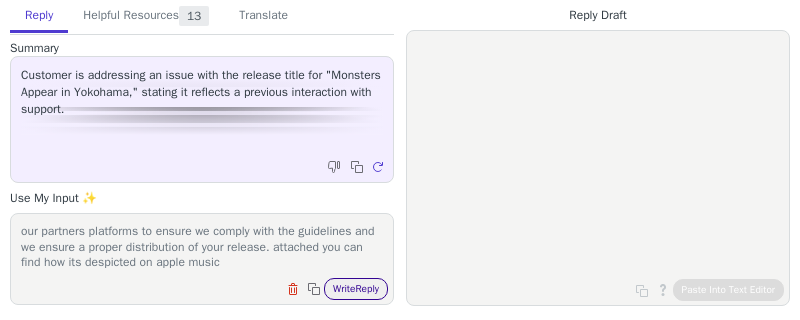 type on "hi [NAME], hope youre doing great. I understand there might be confusion about the title since we talked about this. howver like ive told you on past releases we need the same title as its displayed on our partners platforms to ensure we comply with the guidelines and we ensure a proper distribution of your release. attached you can find how its despicted on apple music" 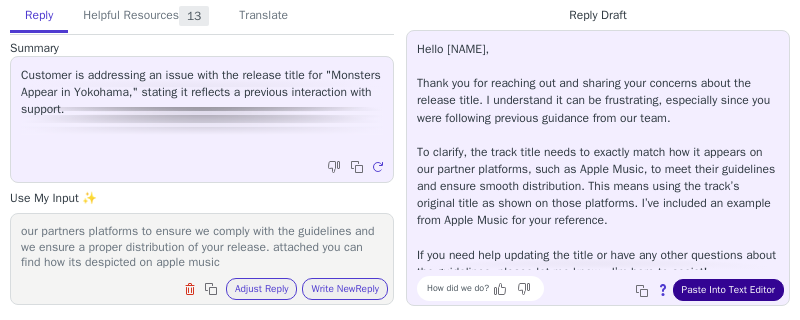 click on "Paste Into Text Editor" at bounding box center [728, 290] 